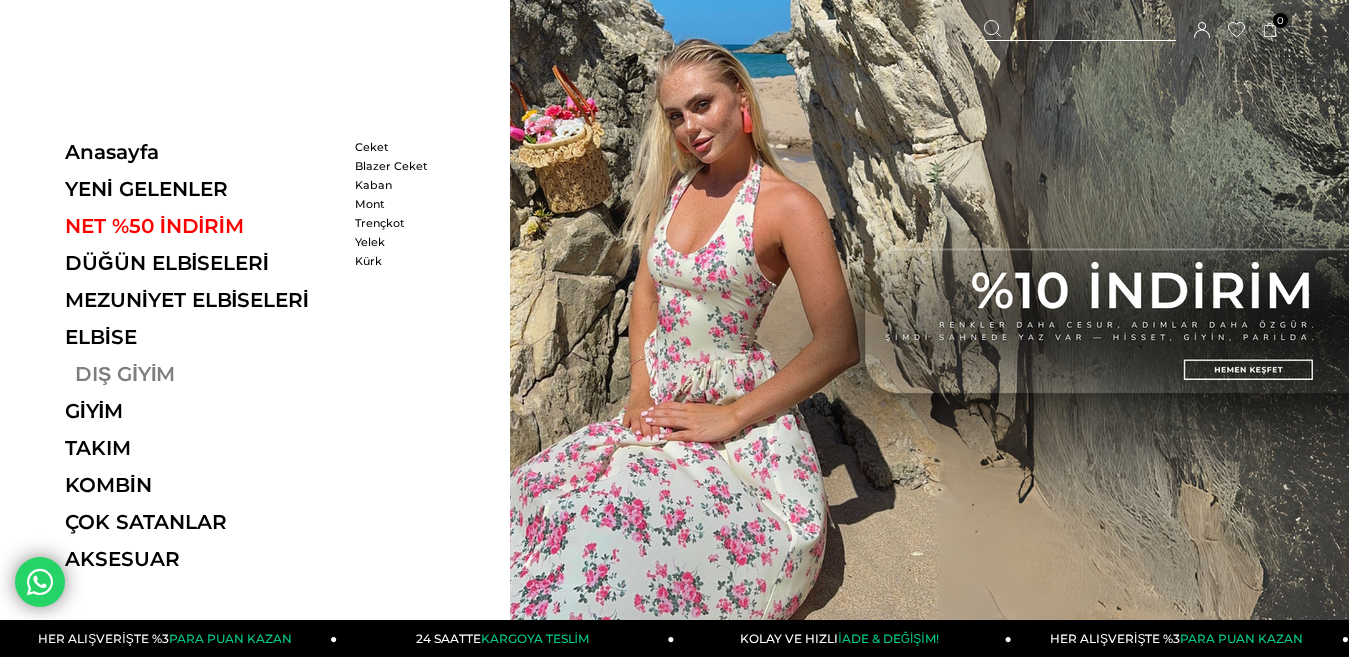 scroll, scrollTop: 0, scrollLeft: 0, axis: both 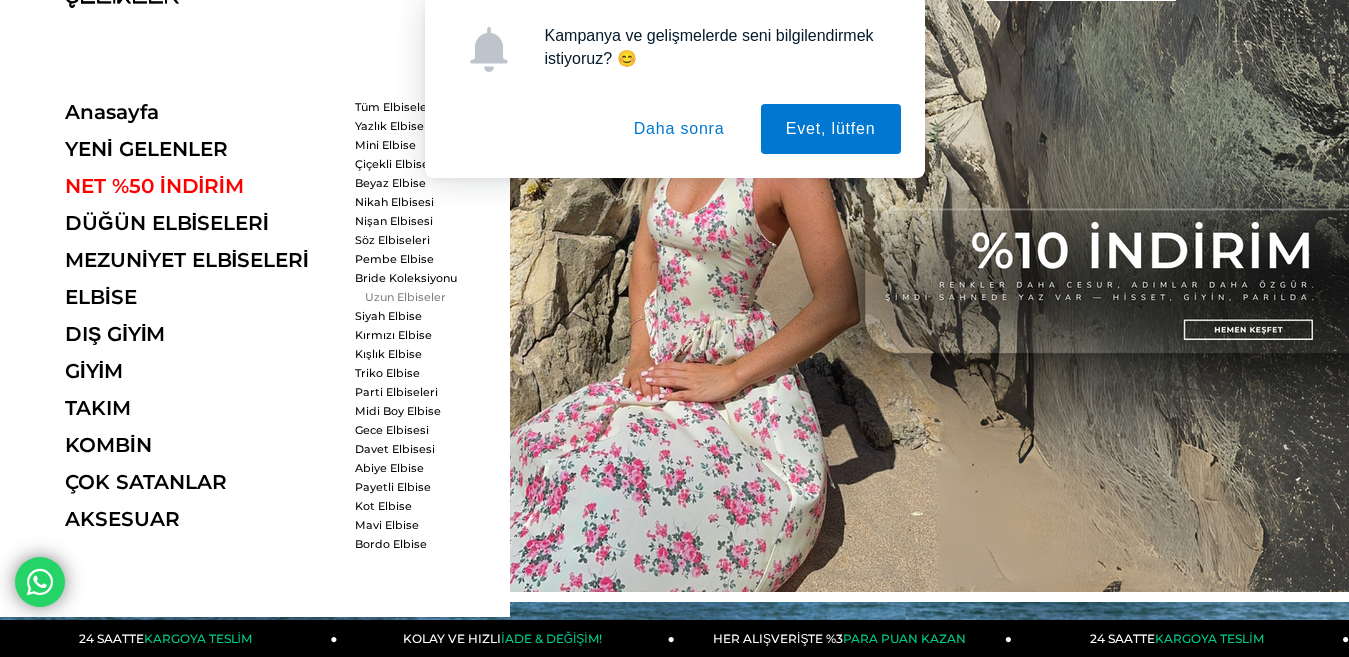 click on "Uzun Elbiseler" at bounding box center [412, 297] 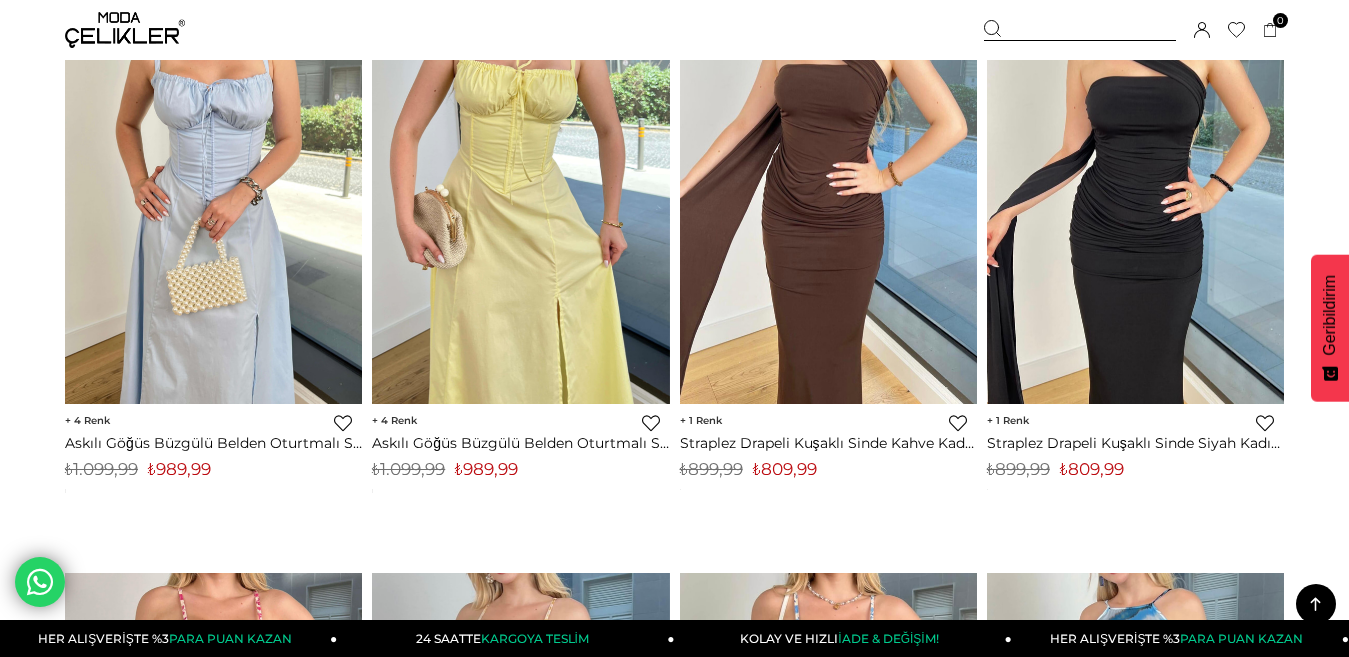 scroll, scrollTop: 880, scrollLeft: 0, axis: vertical 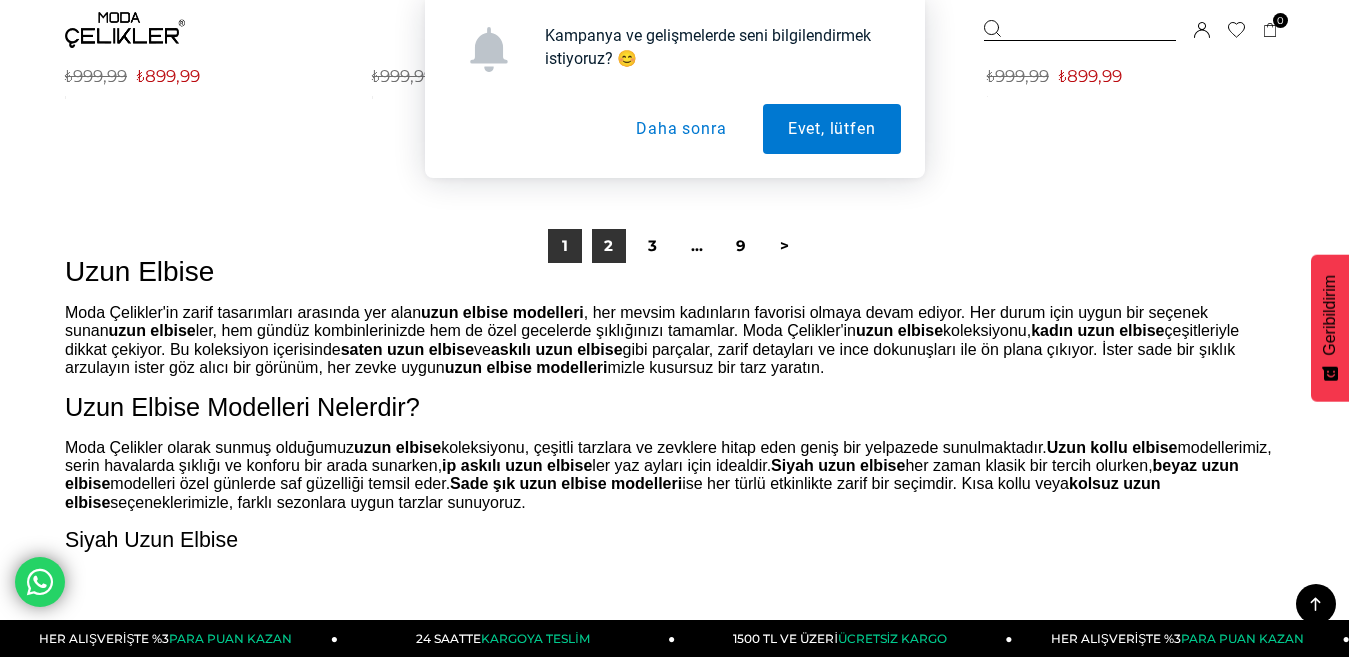 click on "2" at bounding box center (609, 246) 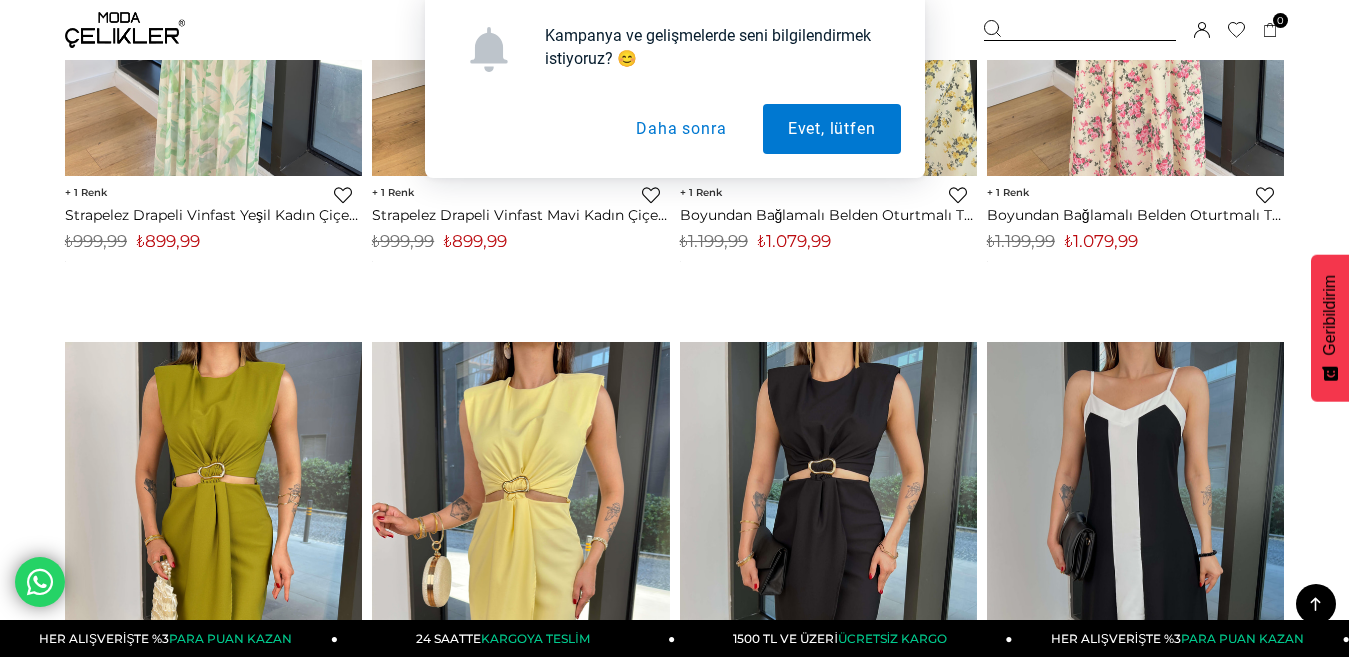 scroll, scrollTop: 0, scrollLeft: 0, axis: both 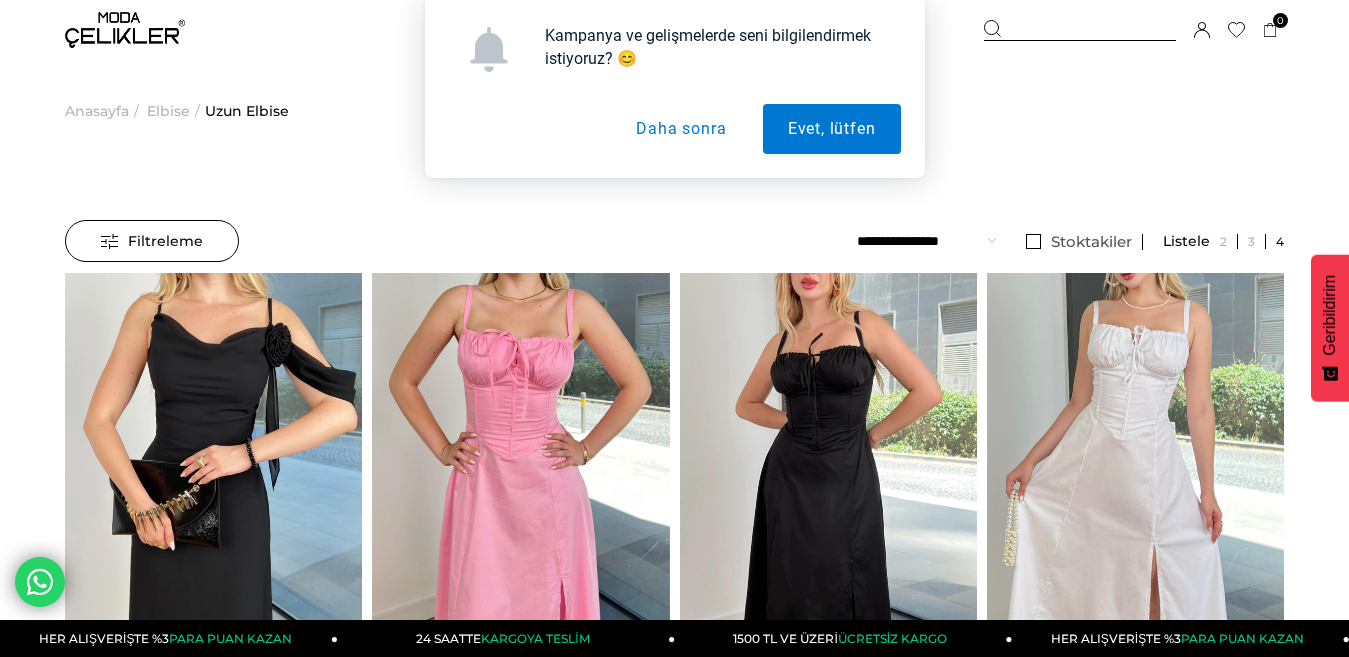 click on "Daha sonra" at bounding box center [681, 129] 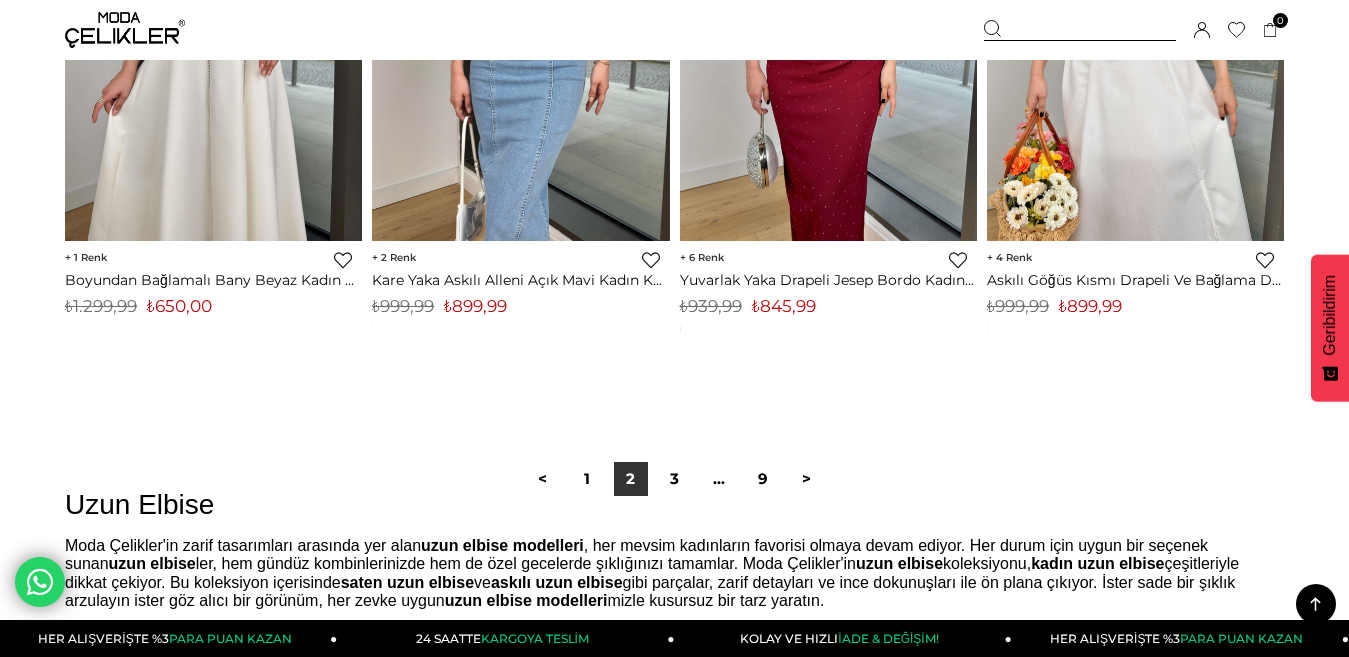 scroll, scrollTop: 11200, scrollLeft: 0, axis: vertical 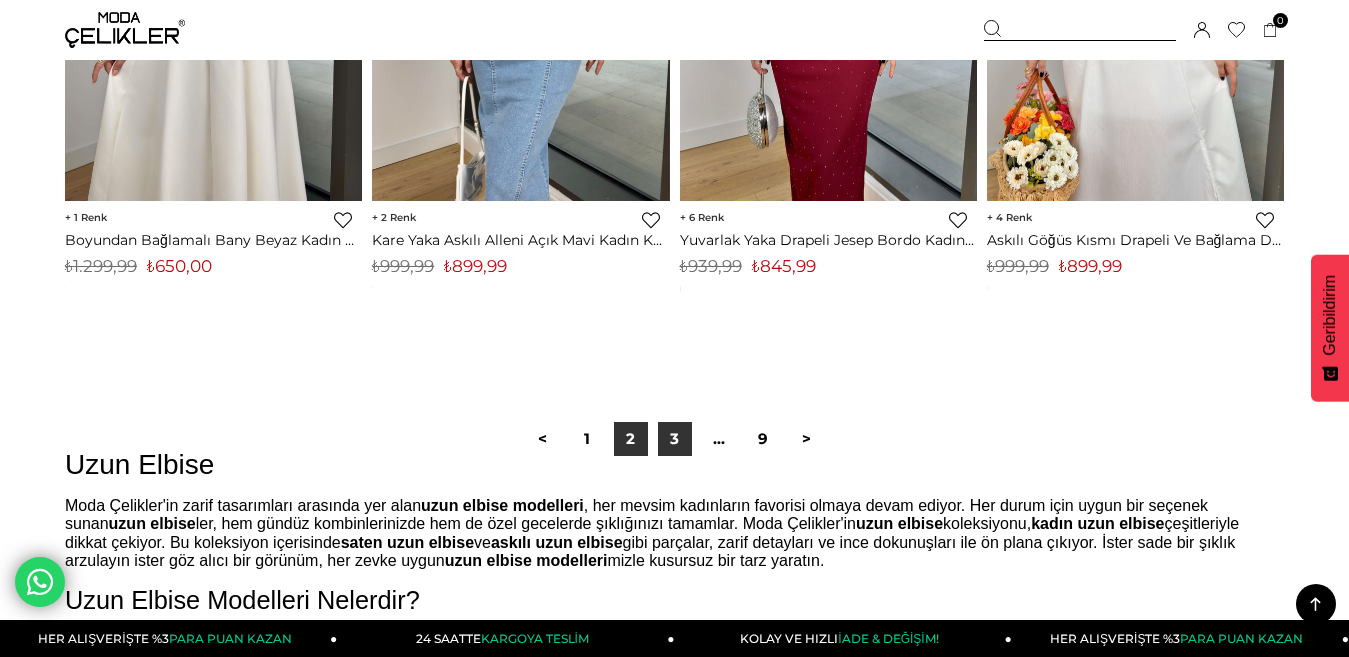 click on "3" at bounding box center (675, 439) 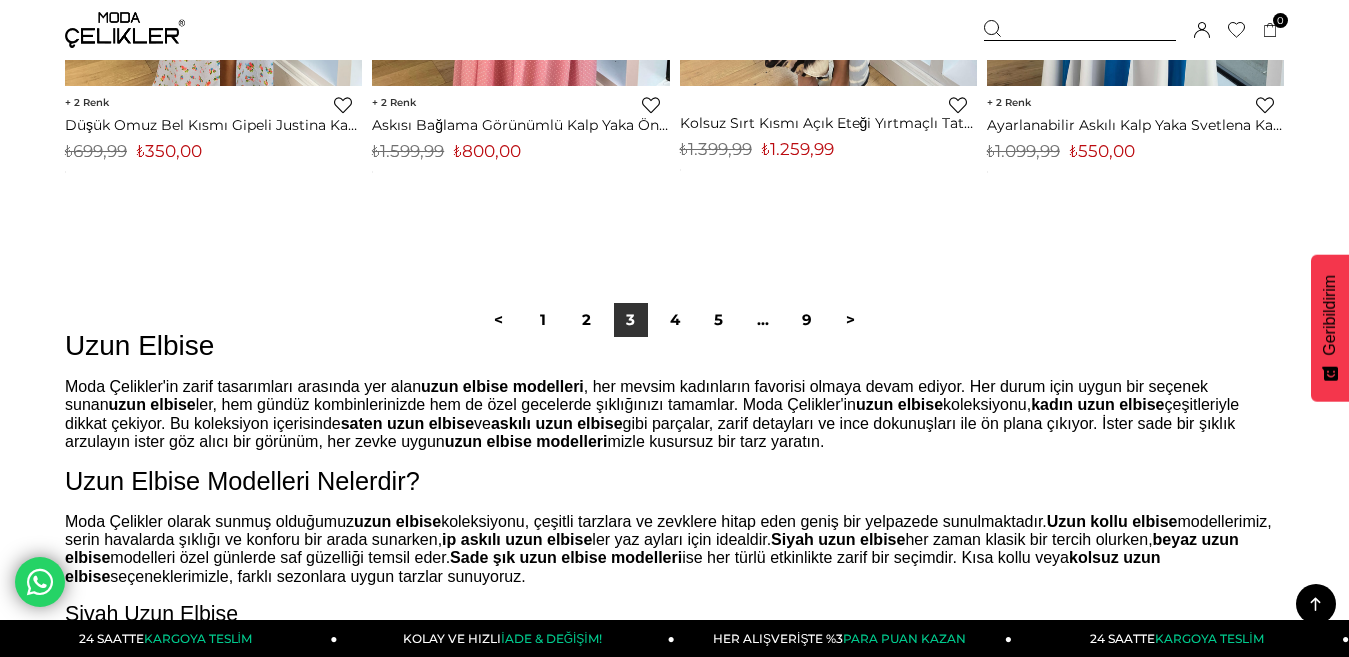 scroll, scrollTop: 11440, scrollLeft: 0, axis: vertical 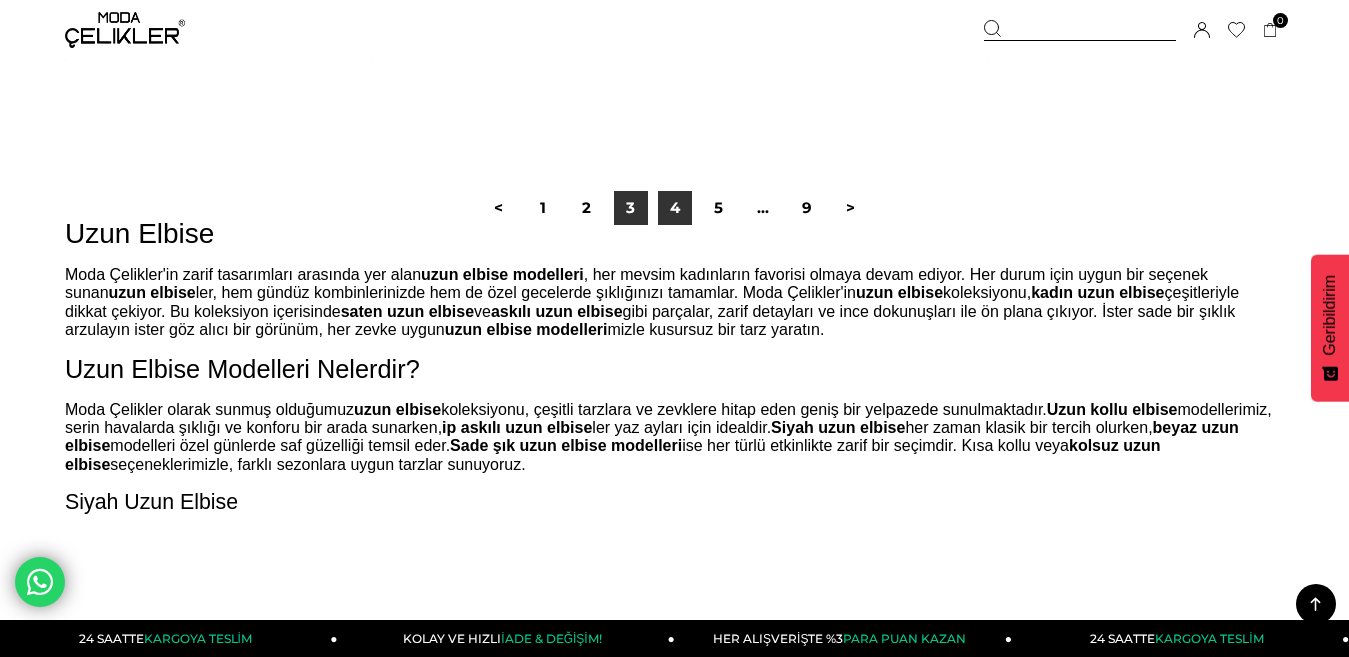 click on "4" at bounding box center (675, 208) 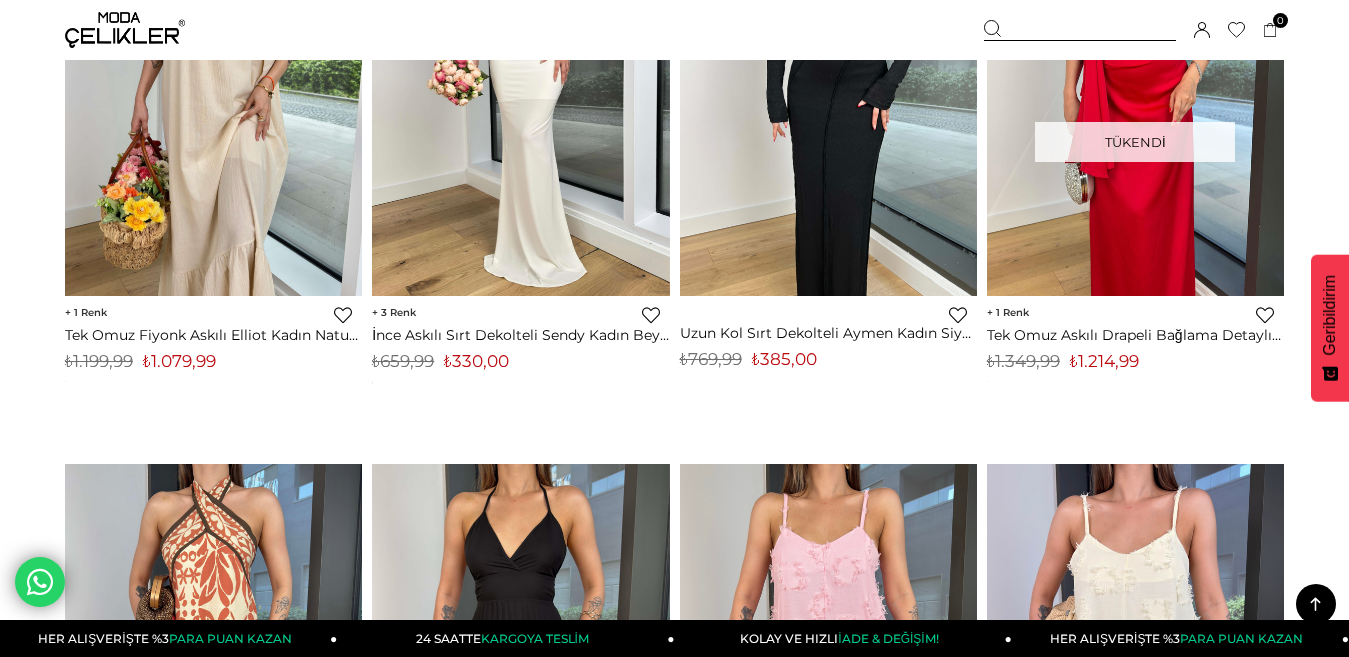 scroll, scrollTop: 4080, scrollLeft: 0, axis: vertical 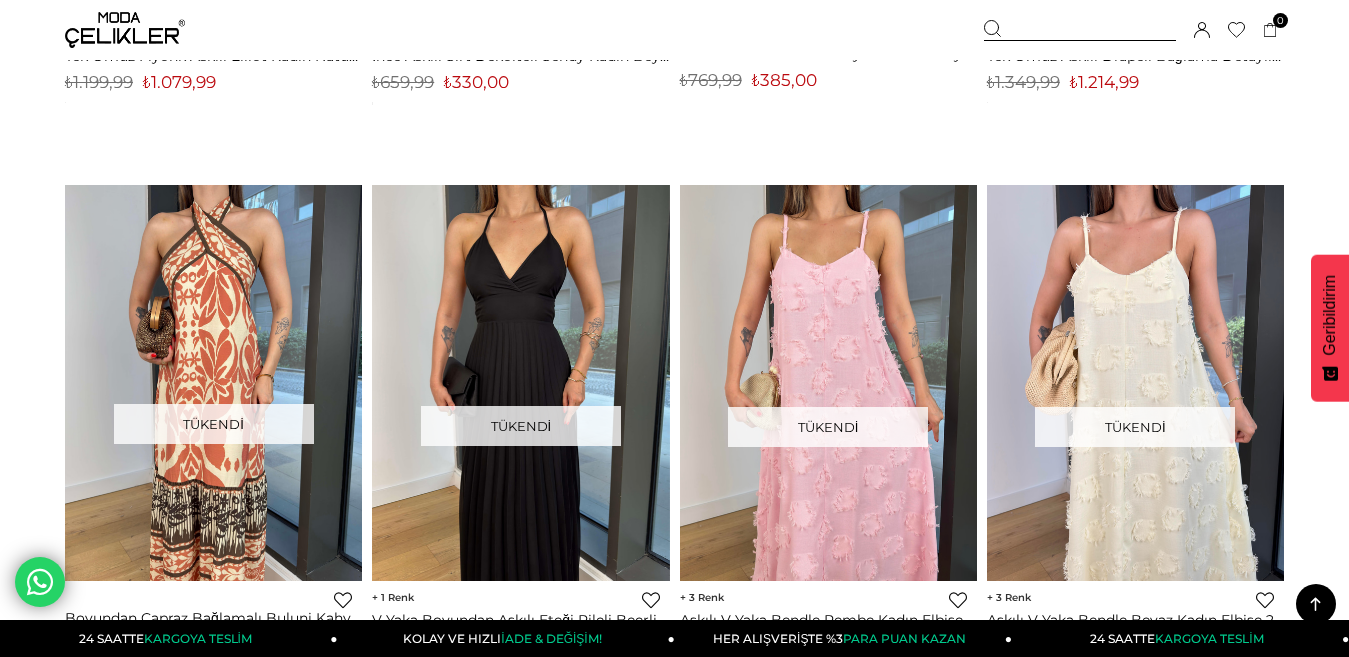 click 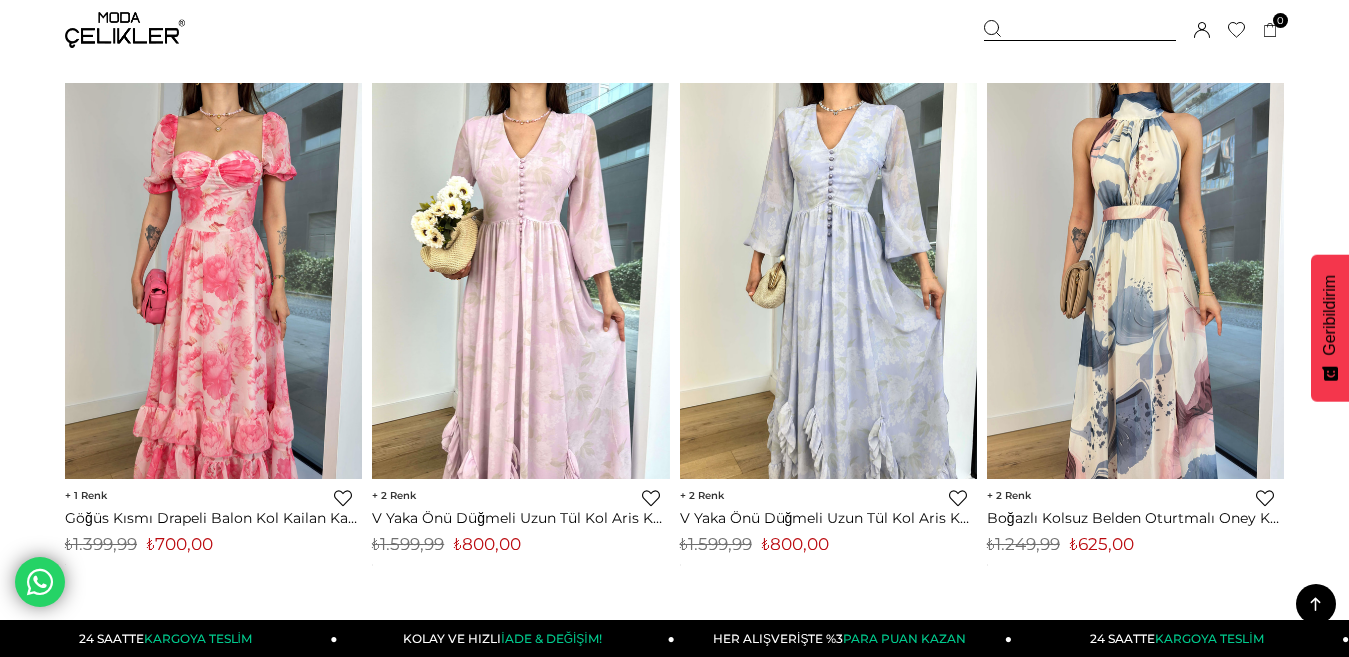 scroll, scrollTop: 0, scrollLeft: 0, axis: both 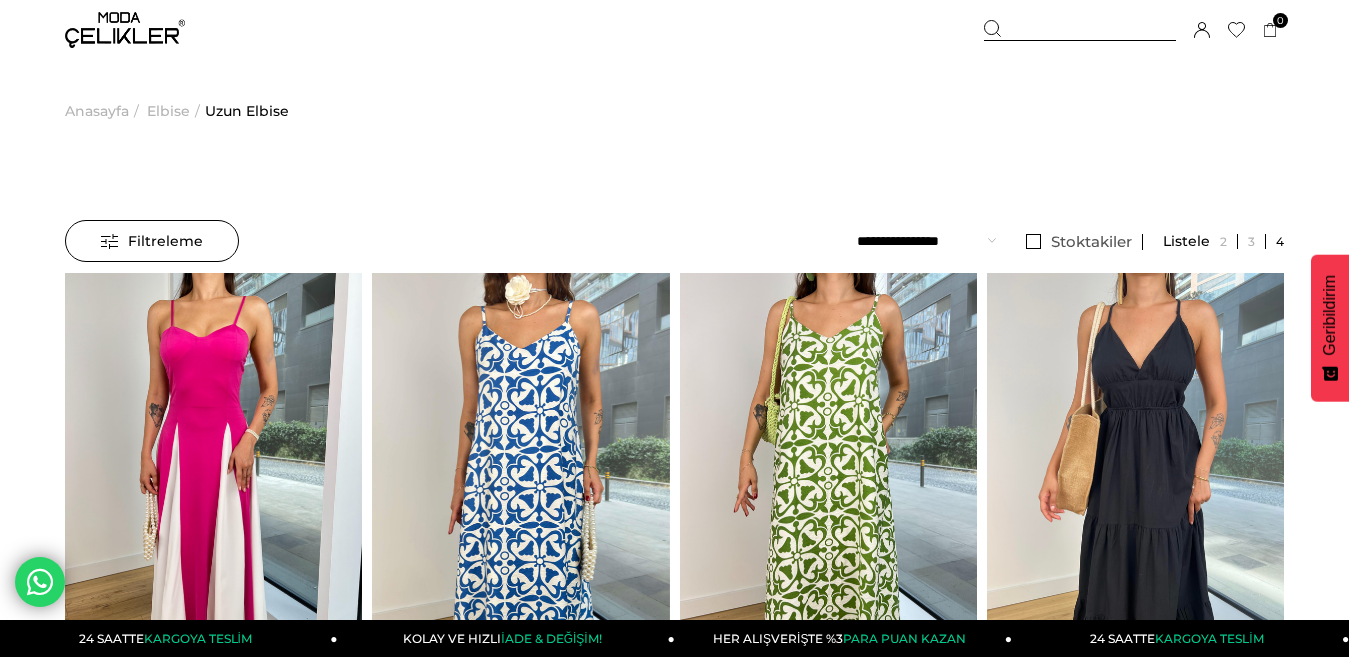 click at bounding box center (125, 30) 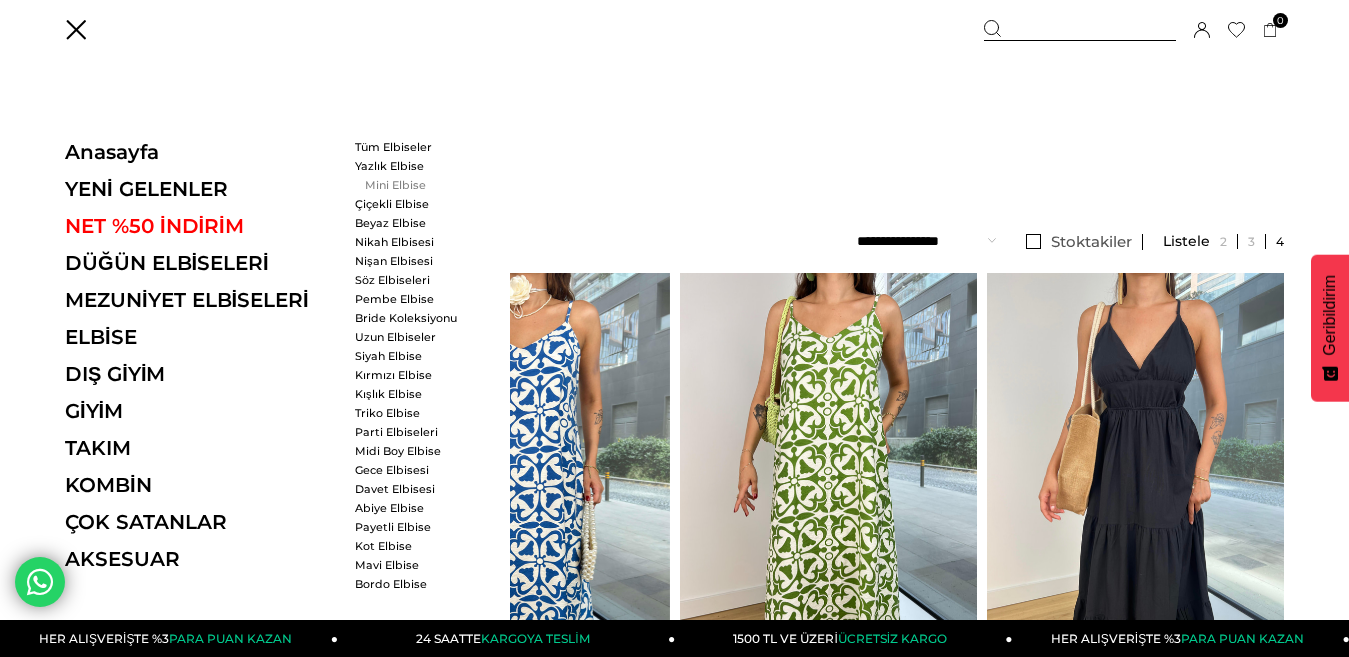 click on "Mini Elbise" at bounding box center (412, 185) 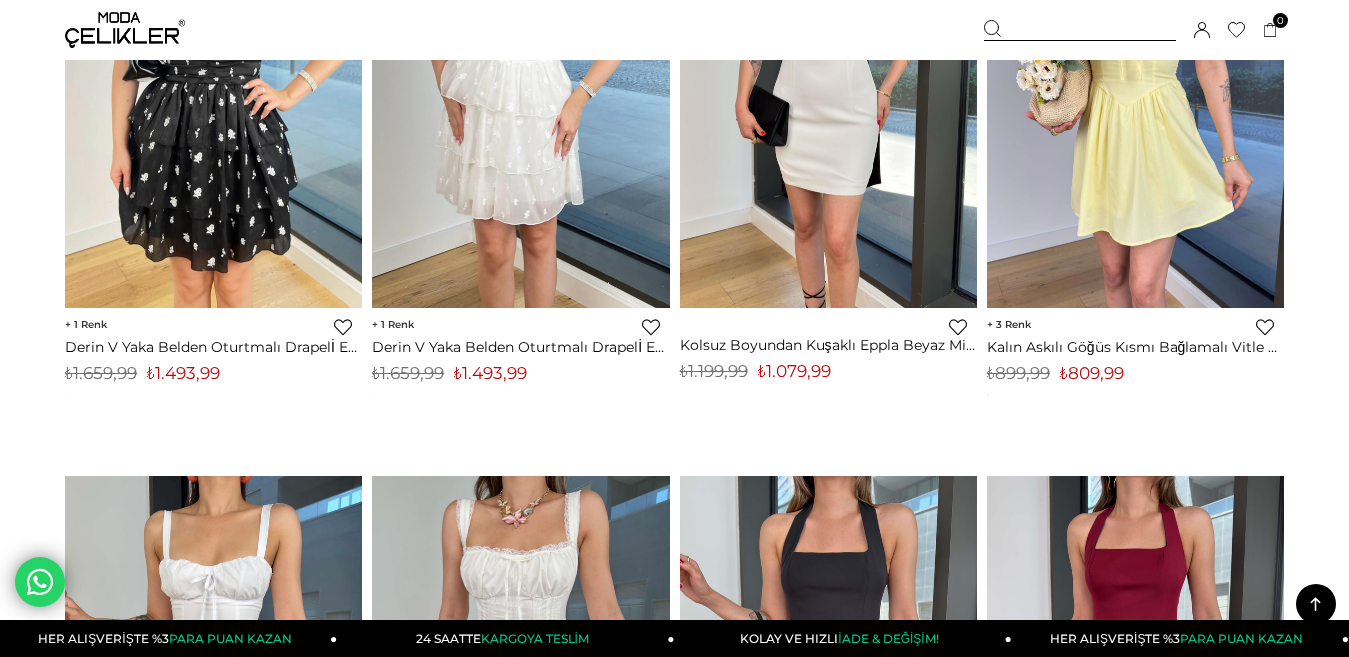 scroll, scrollTop: 520, scrollLeft: 0, axis: vertical 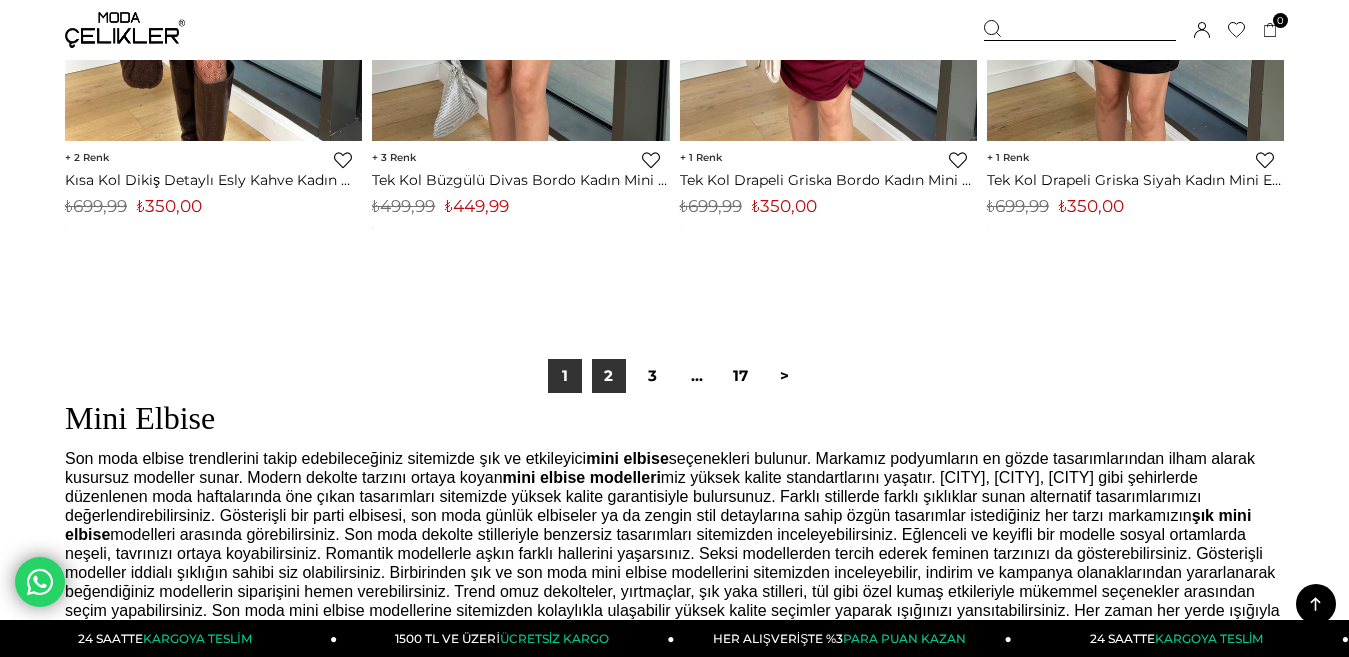 click on "2" at bounding box center (609, 376) 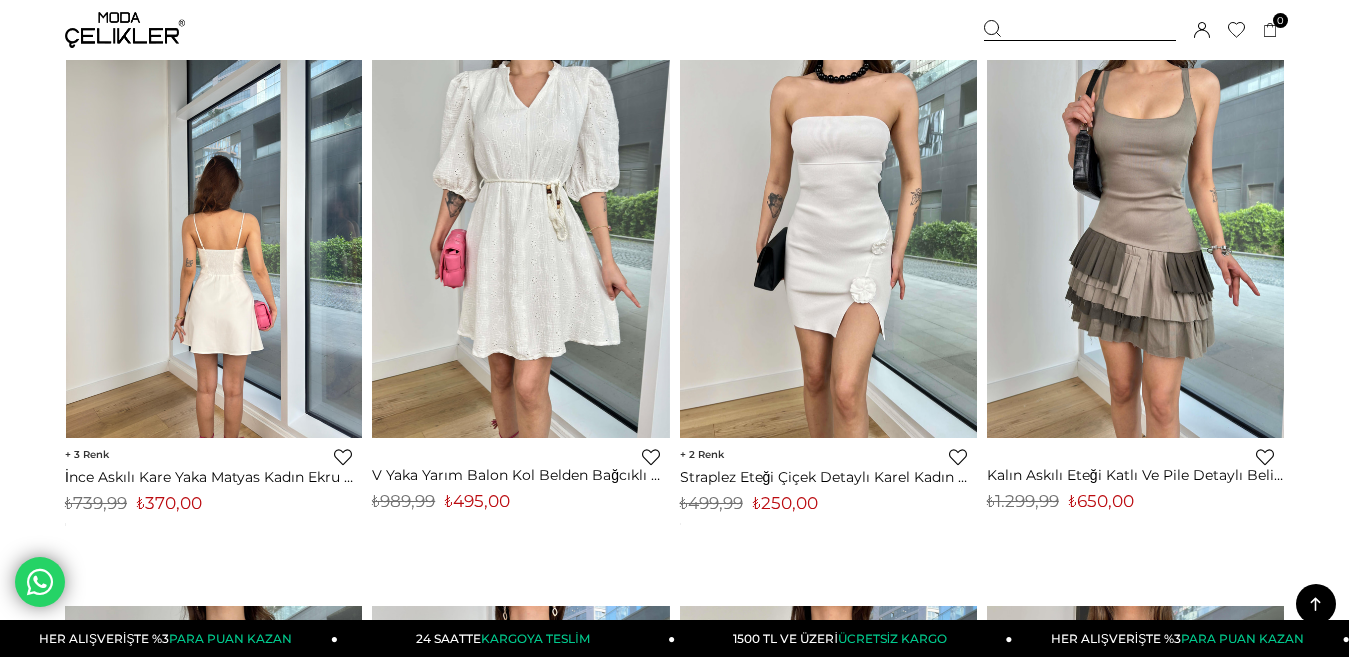 scroll, scrollTop: 8680, scrollLeft: 0, axis: vertical 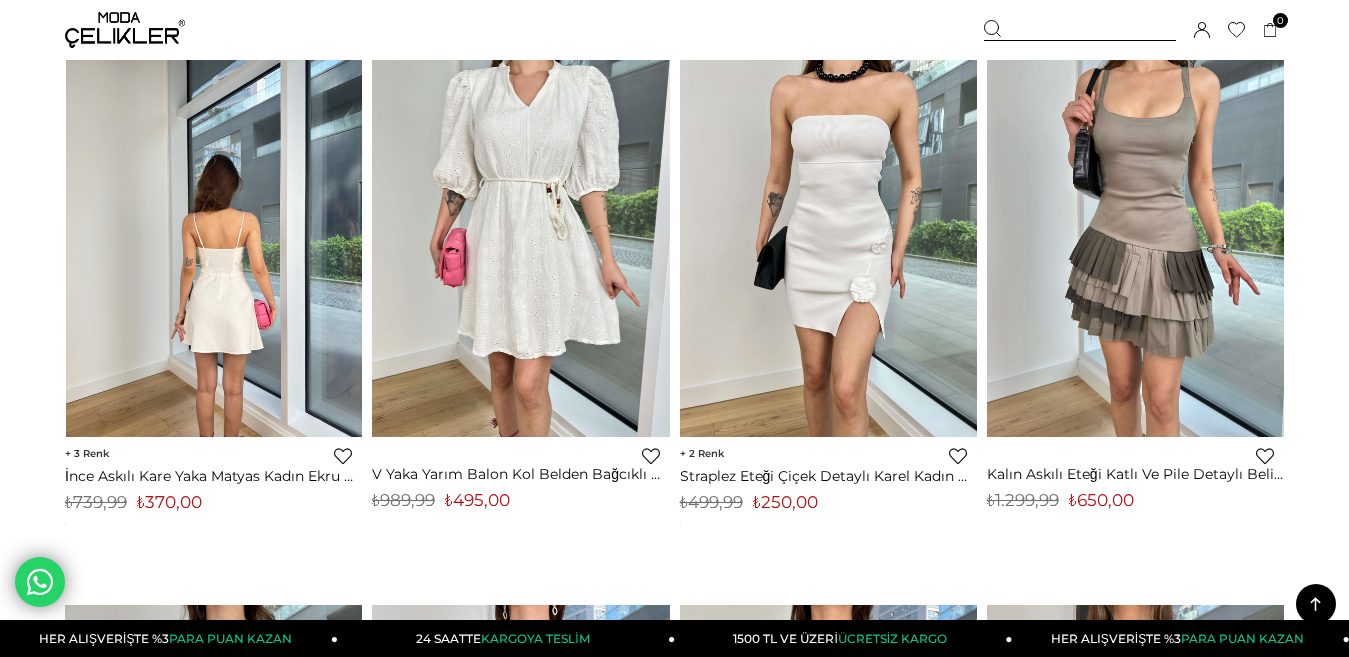 click at bounding box center [214, 240] 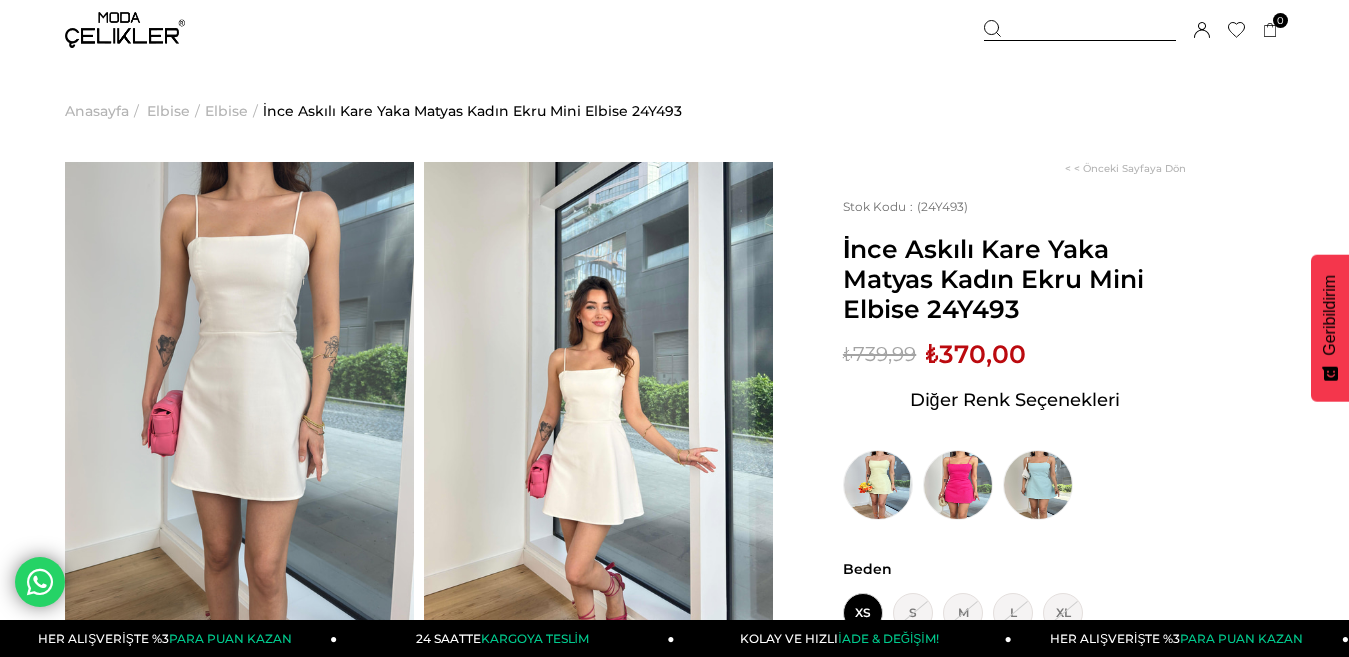 scroll, scrollTop: 0, scrollLeft: 0, axis: both 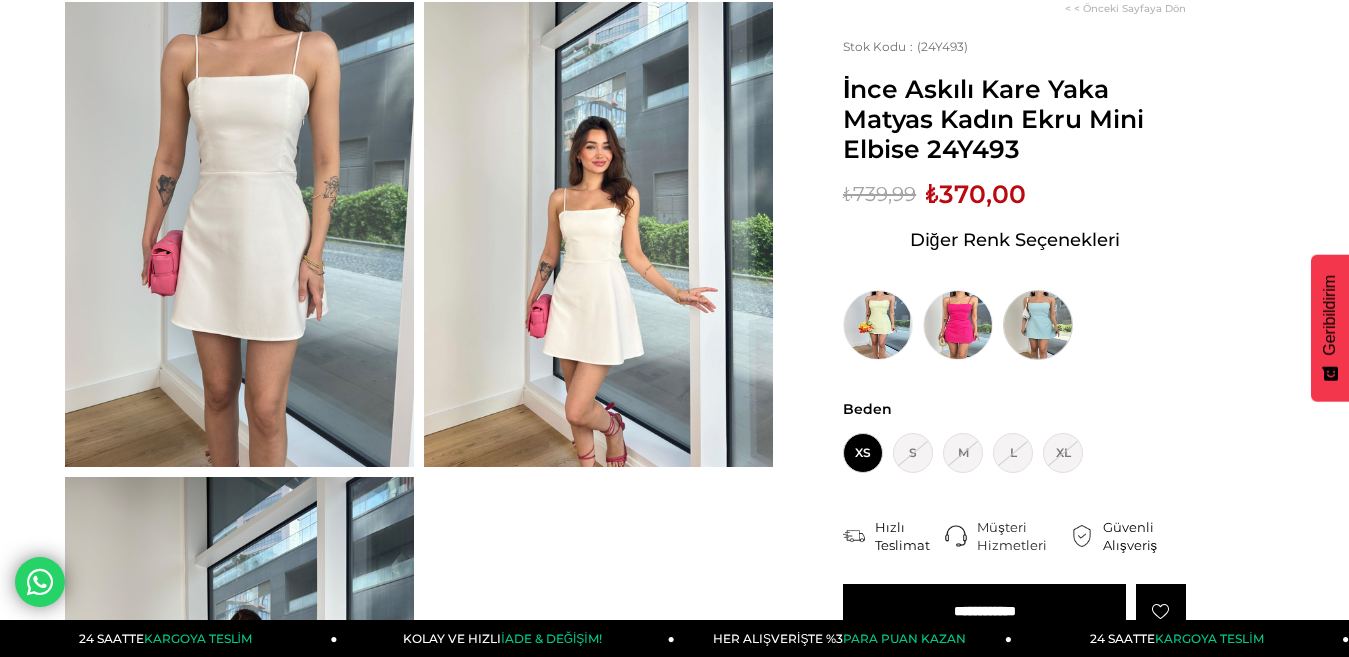 click at bounding box center [1038, 325] 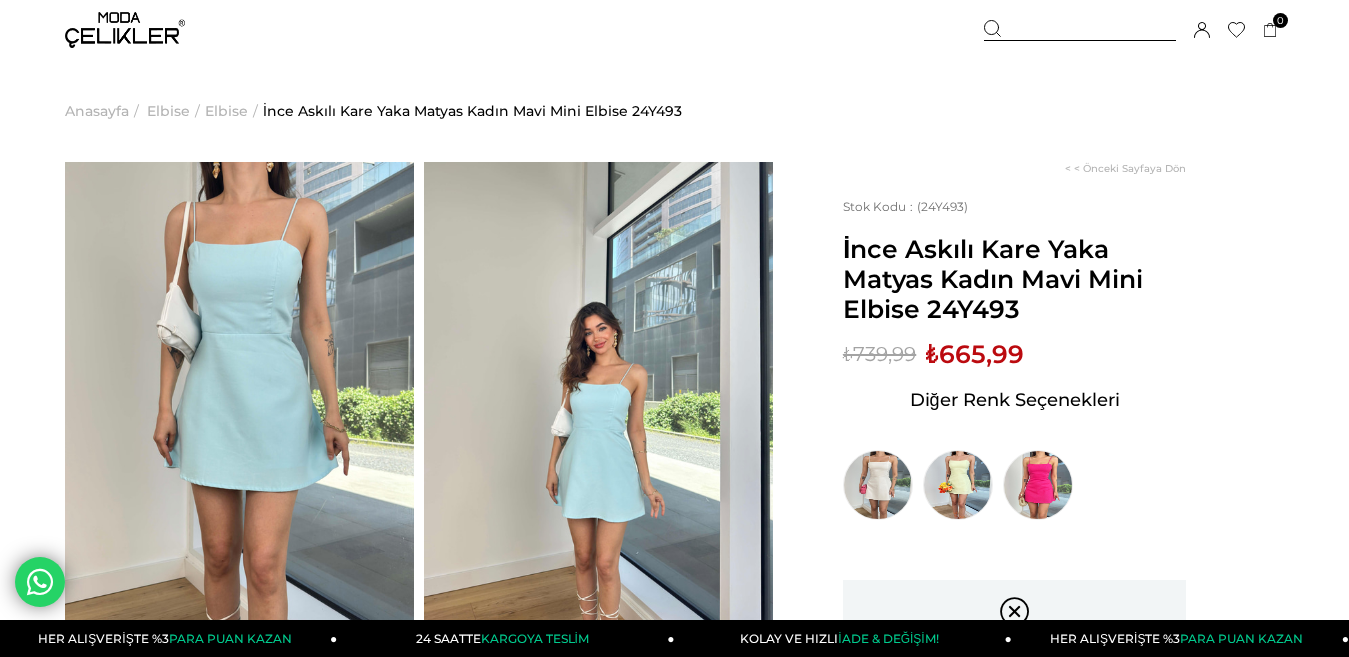 scroll, scrollTop: 0, scrollLeft: 0, axis: both 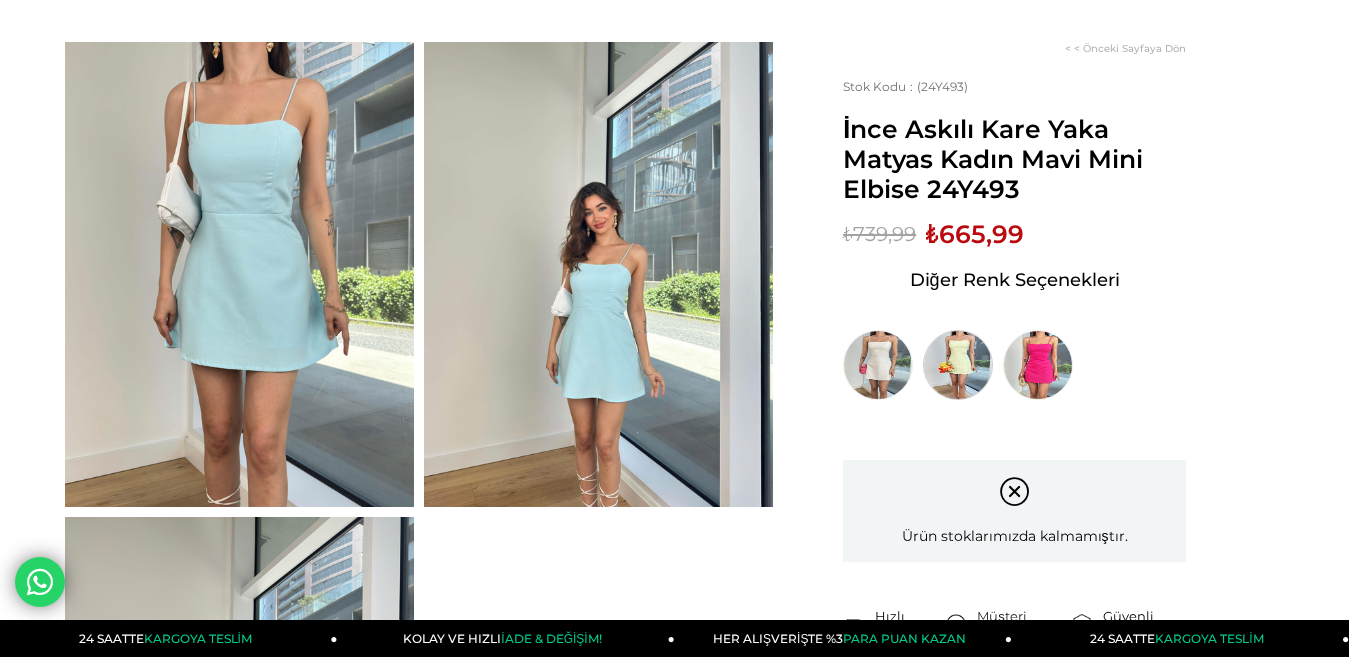 click at bounding box center [958, 365] 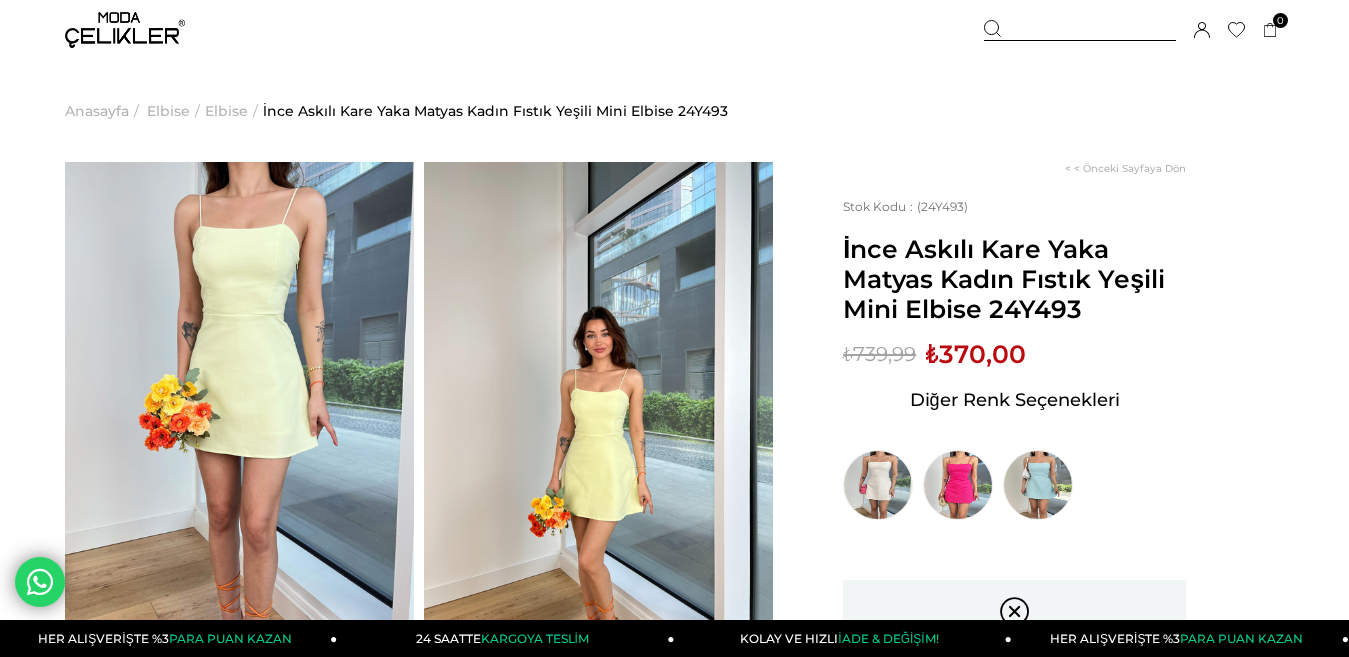 scroll, scrollTop: 0, scrollLeft: 0, axis: both 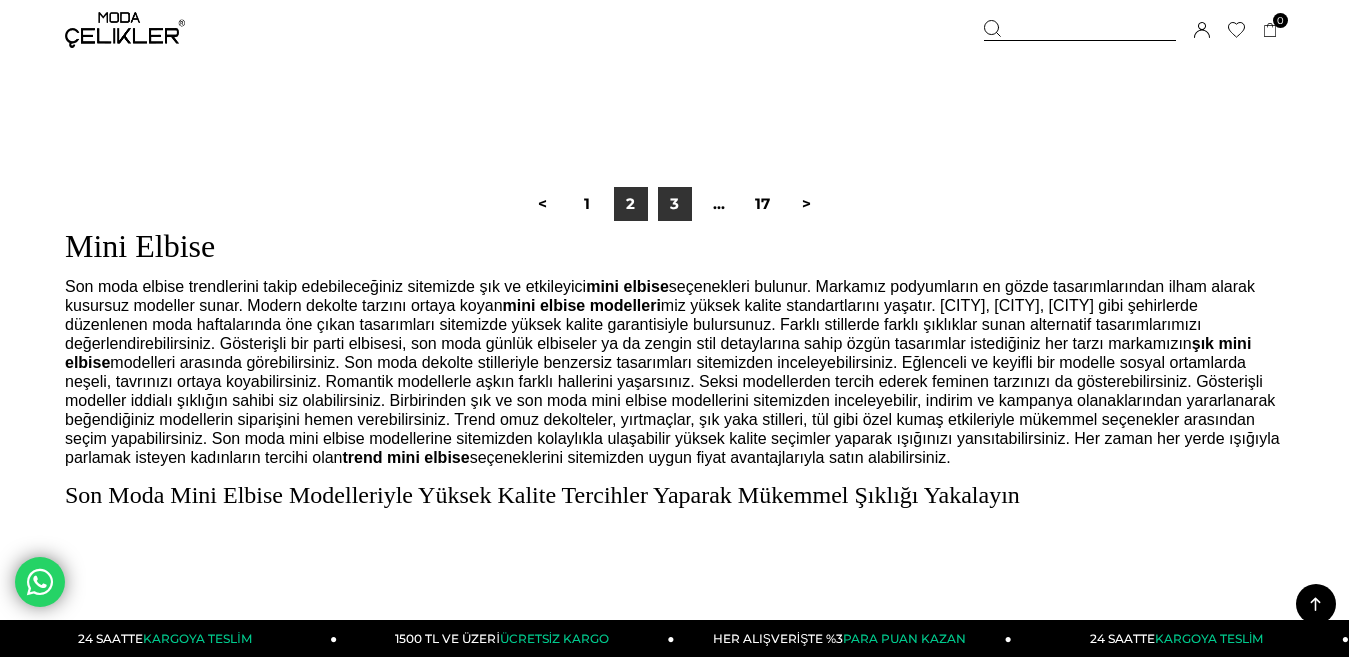 click on "3" at bounding box center (675, 204) 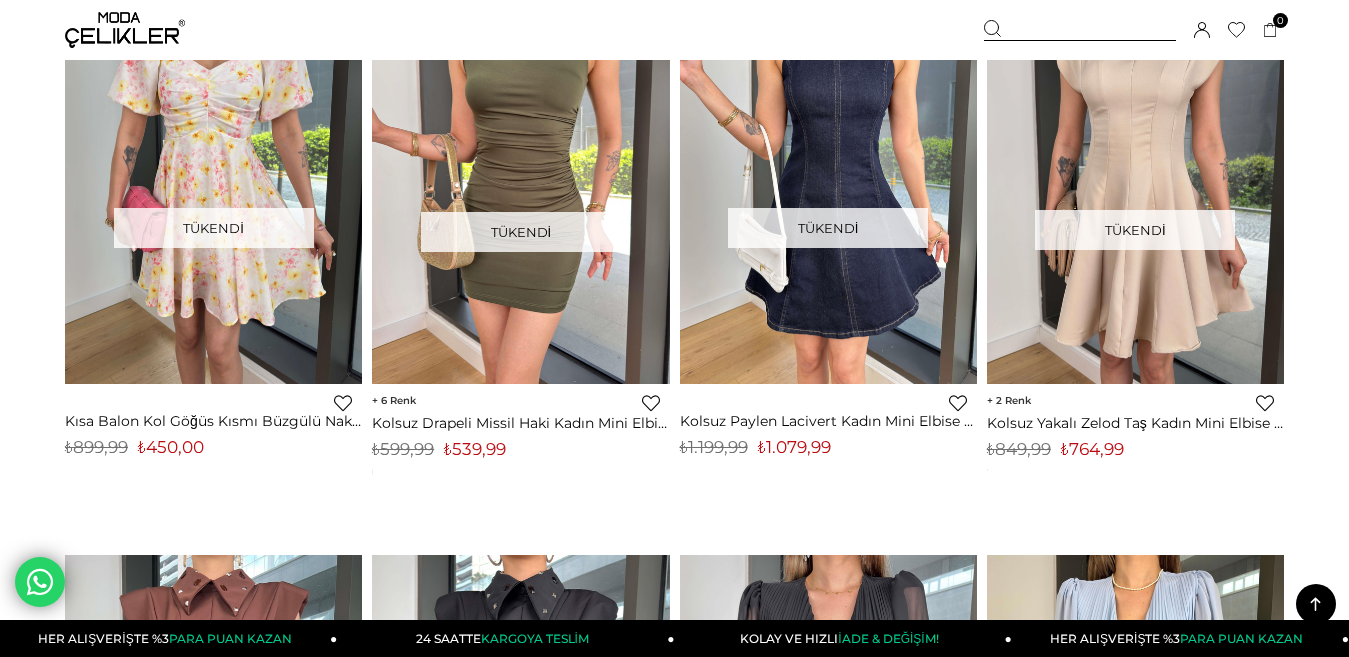 scroll, scrollTop: 1400, scrollLeft: 0, axis: vertical 